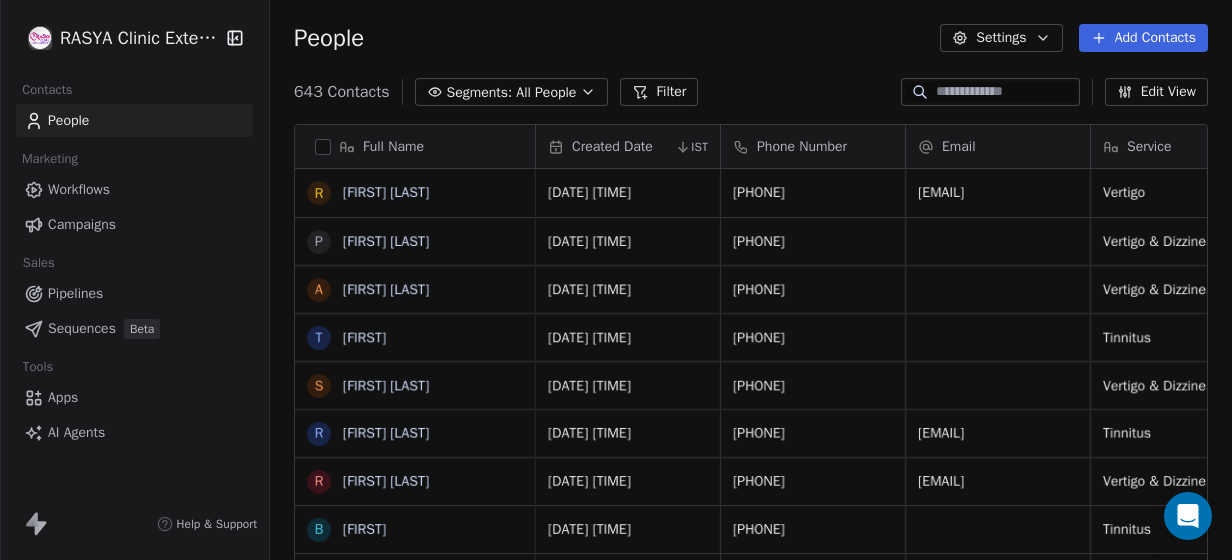 scroll, scrollTop: 0, scrollLeft: 0, axis: both 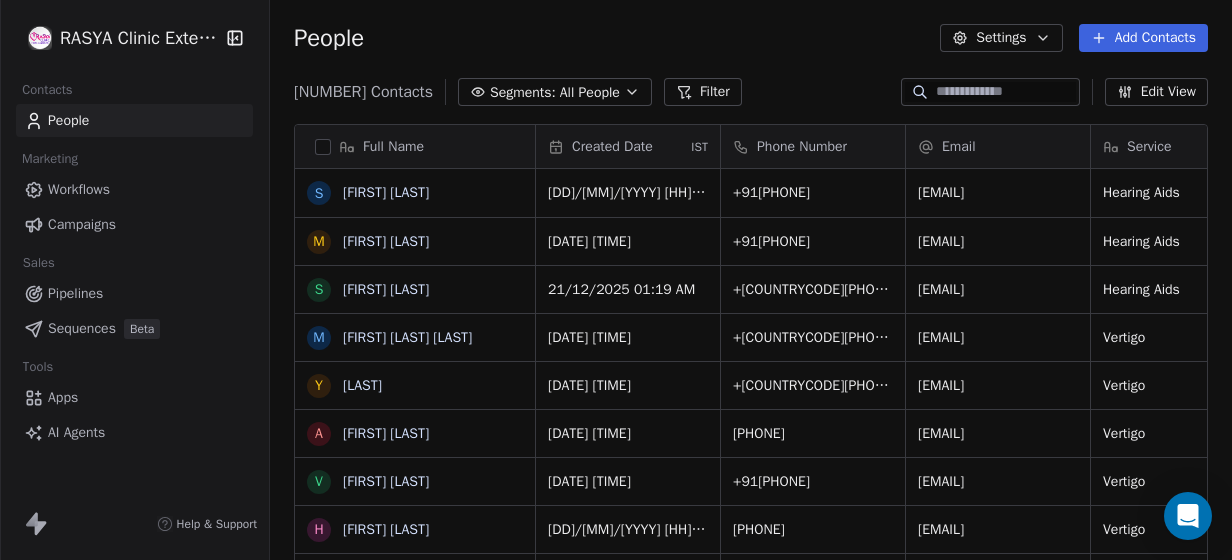 click on "Created Date" at bounding box center (612, 147) 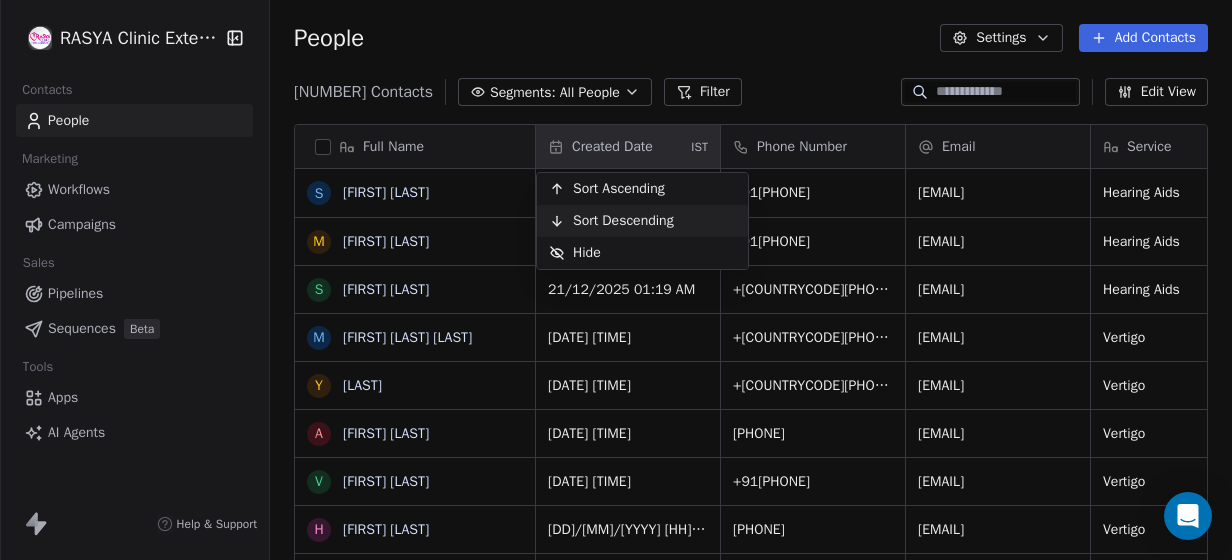 click on "Sort Descending" at bounding box center (623, 221) 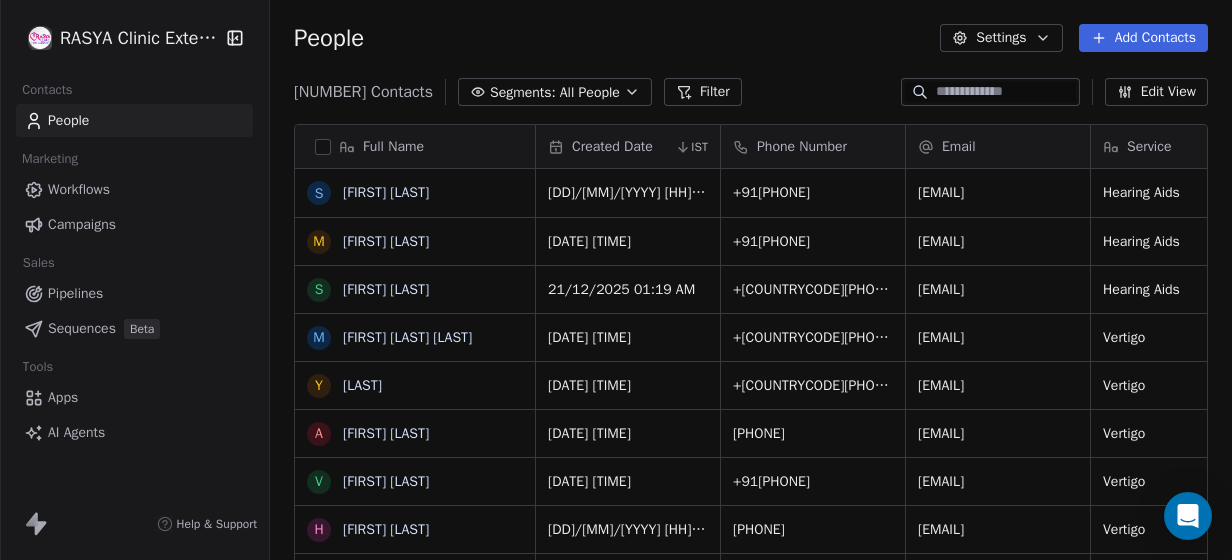 click on "Created Date" at bounding box center (612, 147) 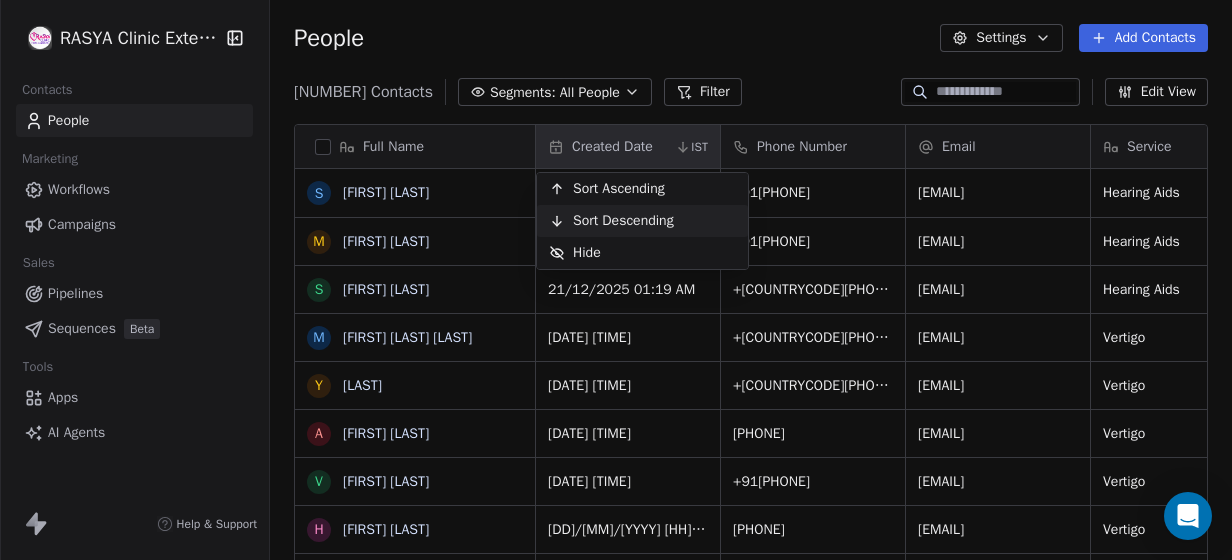 click on "Sort Descending" at bounding box center [623, 221] 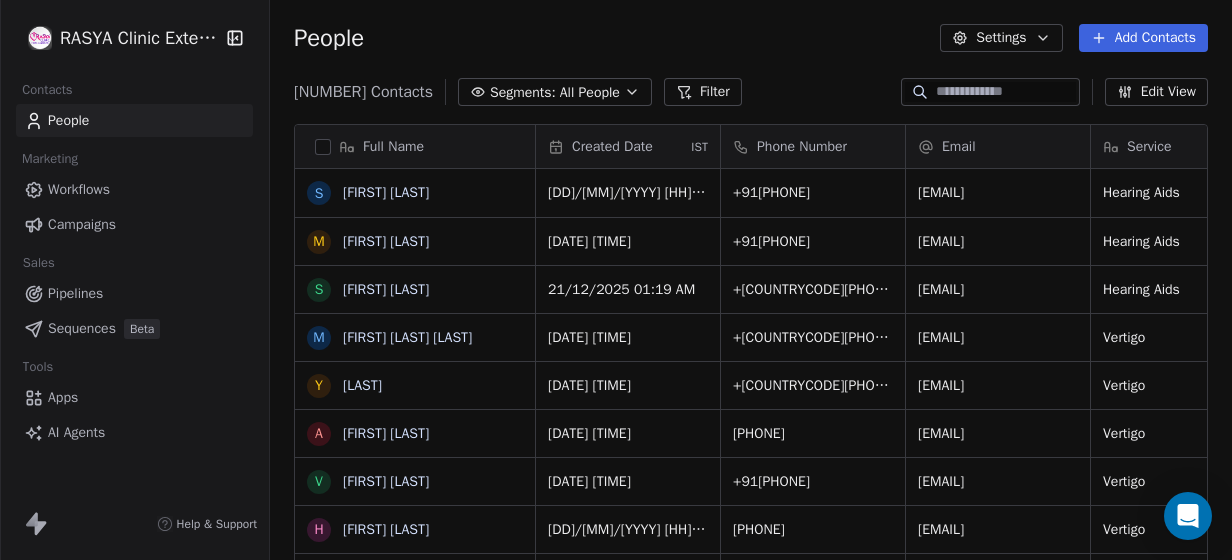 click on "Created Date IST" at bounding box center [628, 146] 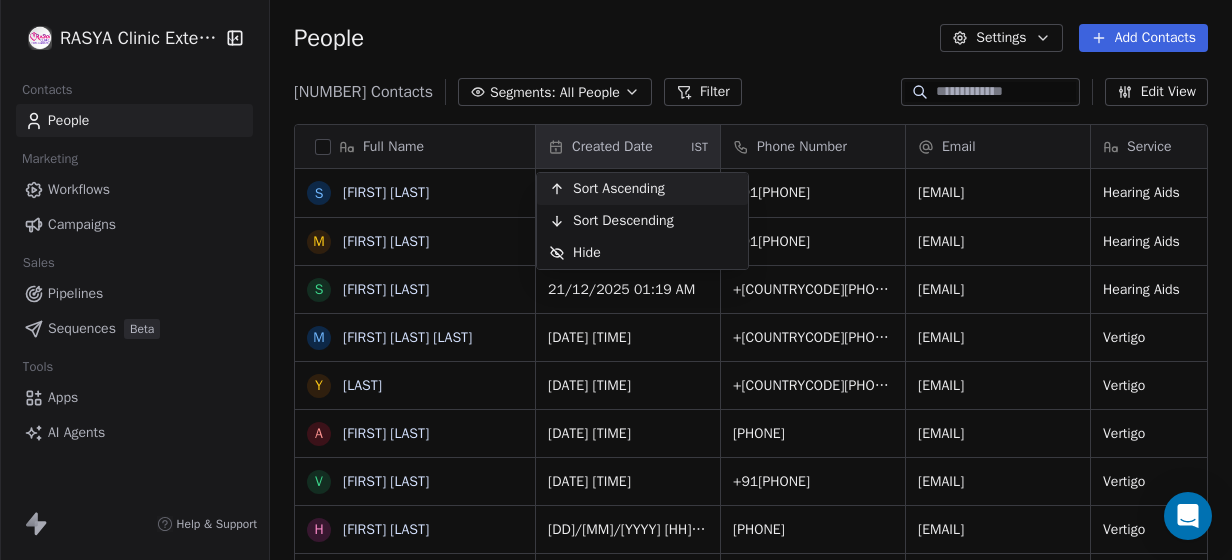 click on "Sort Ascending" at bounding box center (619, 189) 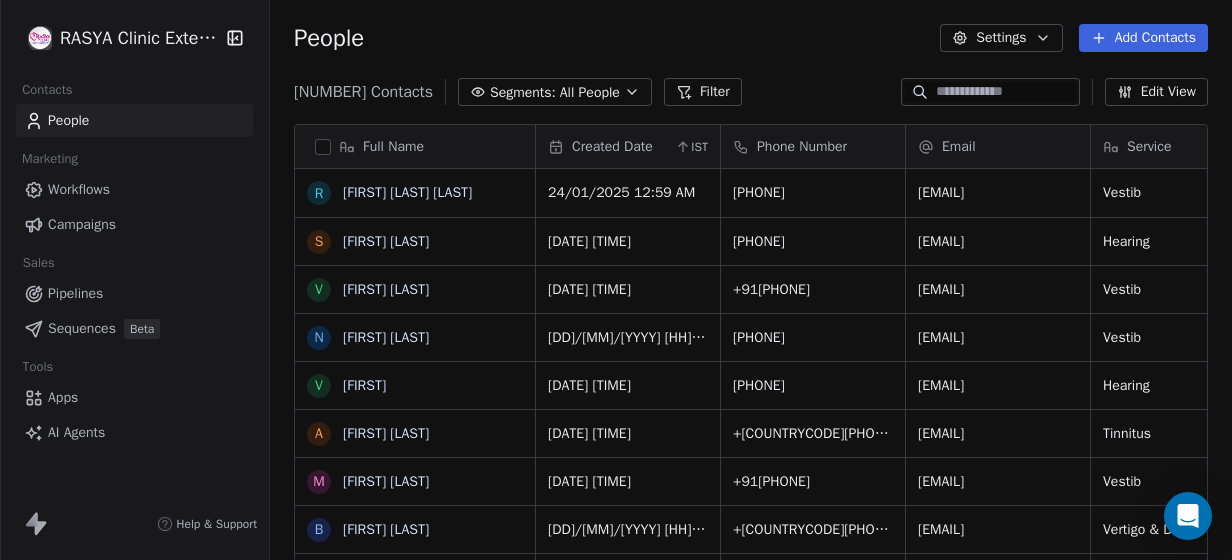 click on "Created Date" at bounding box center [612, 147] 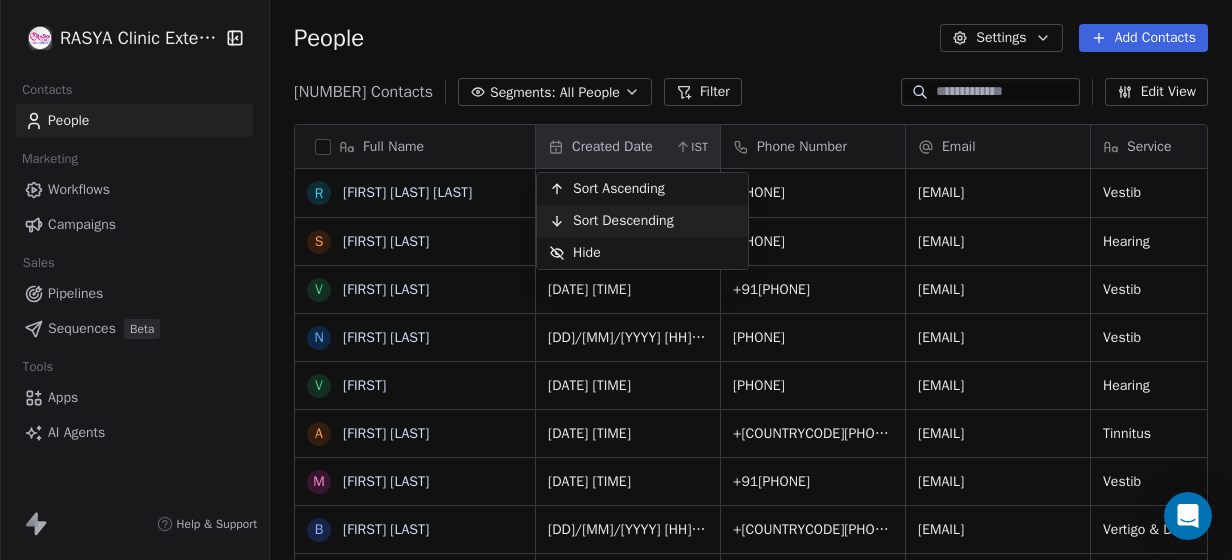 click on "Sort Descending" at bounding box center (623, 221) 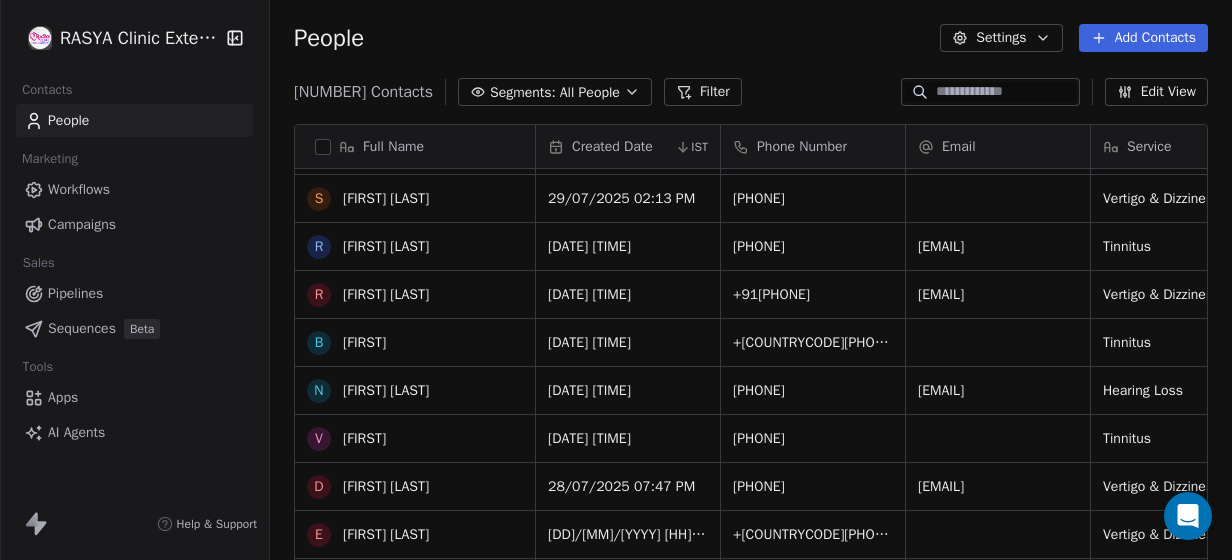scroll, scrollTop: 2183, scrollLeft: 0, axis: vertical 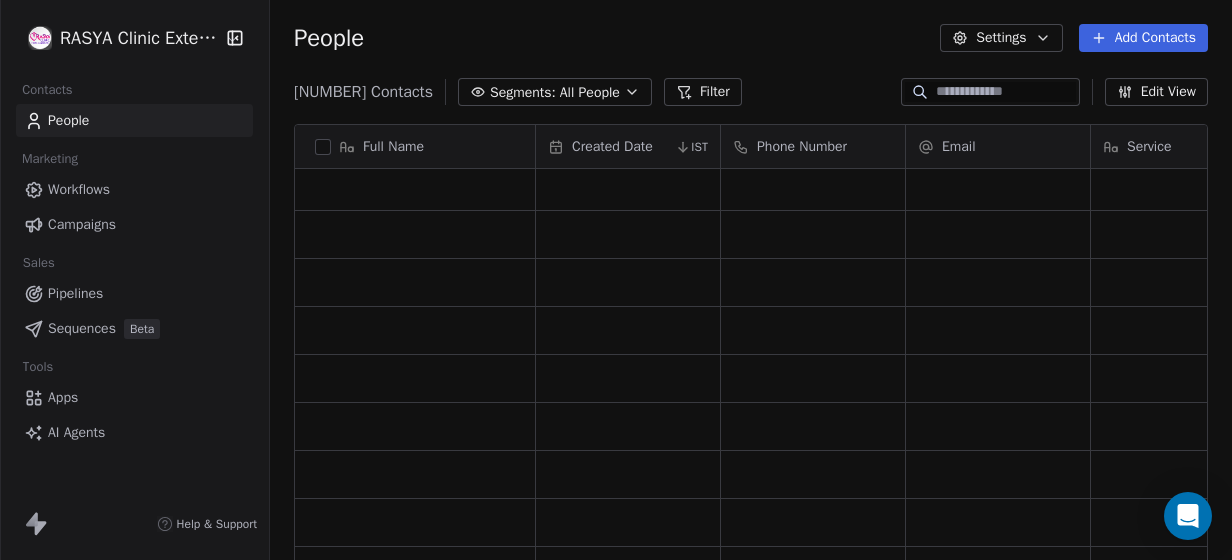 click on "Filter" at bounding box center (703, 92) 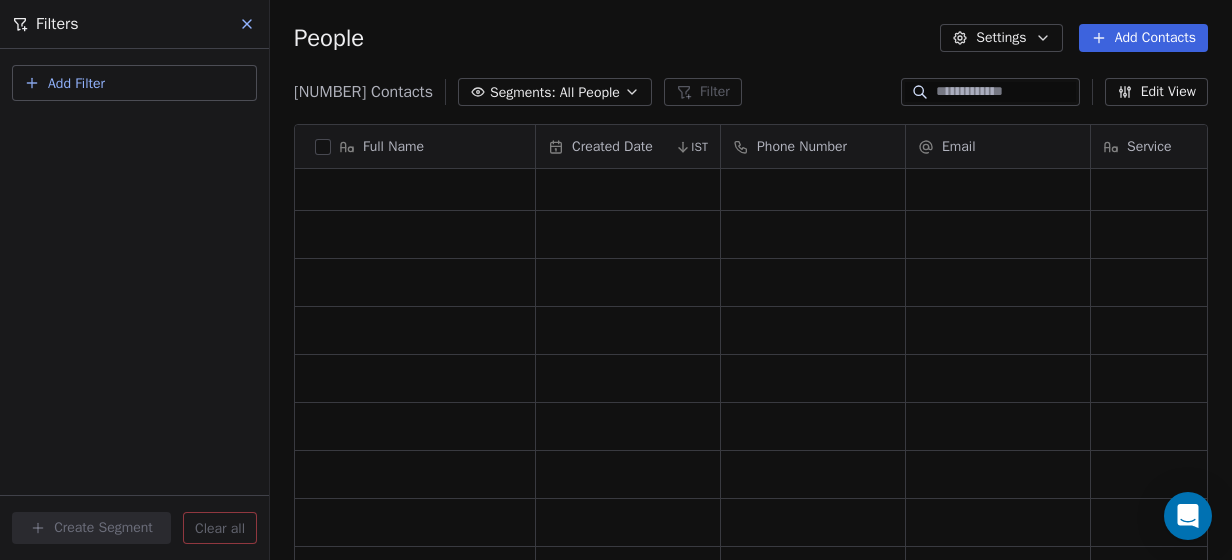 click 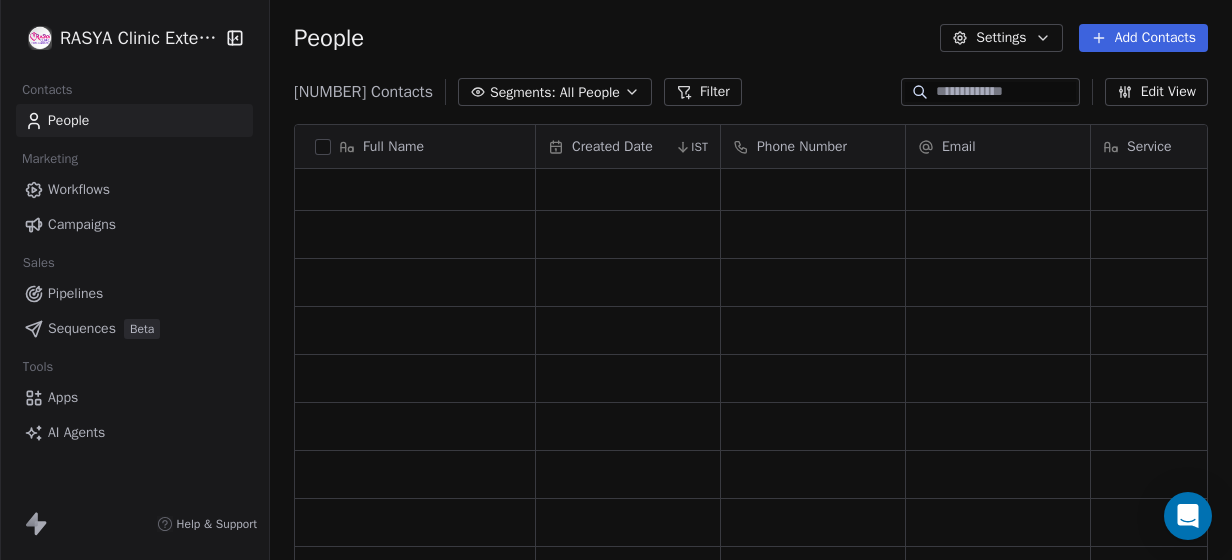 click on "Created Date IST Phone Number Email Service Tags Lead Status Status [DD]/[MM]/[YYYY] [HH]:[MM] +91[PHONE] [EMAIL] Vertigo Vertigo Vestib In Progress - Callback Open [DD]/[MM]/[YYYY] [HH]:[MM] +91[PHONE] [EMAIL] Vertigo Vertigo Vestib In Progress - Qualified Open [DD]/[MM]/[YYYY] [HH]:[MM] +91[PHONE] [EMAIL] Speech Speech Therapy Speech In Progress - Qualified Open [DD]/[MM]/[YYYY] [HH]:[MM] +91[PHONE] [EMAIL] Vertigo Vertigo Vestib Junk Open [DD]/[MM]/[YYYY] [HH]:[MM] +91[PHONE] [EMAIL] Vertigo Vertigo Vestib In Progress - Callback Open [DD]/[MM]/[YYYY] [HH]:[MM] +91[PHONE] [EMAIL] Vertigo Vertigo Vestib In Progress - Callback Open [DD]/[MM]/[YYYY] [HH]:[MM] +91[PHONE] [EMAIL] Vertigo Vertigo Vestib In Progress - Qualified Open [DD]/[MM]/[YYYY] [HH]:[MM] +91[PHONE] [EMAIL] Vertigo Vertigo Vestib In Progress - Callback Open [DD]/[MM]/[YYYY] [HH]:[MM] +91[PHONE] [EMAIL] Vertigo Vertigo Vestib Open Open" at bounding box center (616, 280) 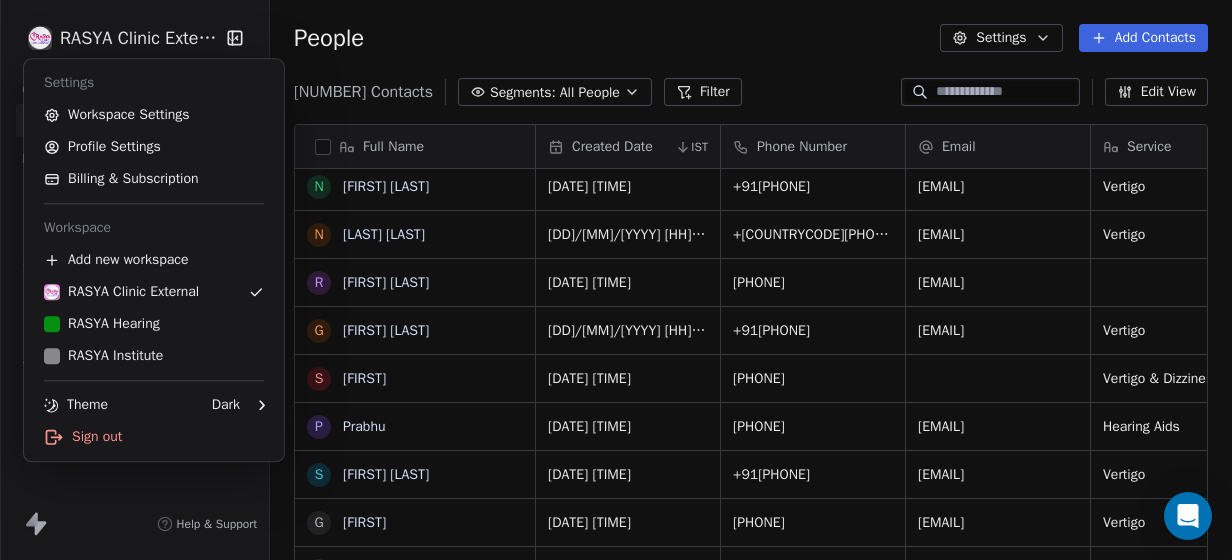 click on "RASYA Clinic External Contacts People Marketing Workflows Campaigns Sales Pipelines Sequences Beta Tools Apps AI Agents Help & Support People Settings Add Contacts [NUMBER] Contacts Segments: All People Filter Edit View Tag Add to Sequence Export Full Name P [LAST] S [LAST] V [LAST] N [LAST] K [LAST] C [LAST] D [LAST] M [LAST] V [LAST] H [LAST] V [LAST] V [LAST] B [LAST] R [LAST] A [LAST] U [LAST] M [LAST] S [LAST] K [LAST] C [LAST] C [LAST] V [LAST] M [LAST] R [LAST] A [LAST] D [LAST] S [LAST] P [LAST] M [LAST] A [LAST] A [LAST] R [LAST] G [LAST] S [LAST] S [LAST] K [LAST] K [LAST] K [LAST] S [LAST] S [LAST] N [LAST] N [LAST] B [LAST] N [LAST] N [LAST] D [LAST] N [LAST] R [LAST] R [LAST] V [LAST] G [LAST] G [LAST] K [LAST] C [LAST] S [LAST] S [LAST] P [LAST] G [LAST] G [LAST] K [LAST] K [LAST] V [LAST] R [LAST] R [LAST] P [LAST] A [LAST] A [LAST] L [LAST] M [LAST] M [LAST] K [LAST] K [LAST] B [LAST] B [LAST] V [LAST] V [LAST] G [LAST] G [LAST] M [LAST] M [LAST] H [LAST] H [LAST] M [LAST] M [LAST] R [LAST] R [LAST] N [LAST] N [LAST] A [LAST] A [LAST] P [LAST] P [LAST] Y [LAST] P [LAST] K [LAST] K [LAST] S [LAST] S [LAST] S [LAST] S [LAST] Y [LAST] Y [LAST] A [LAST] A [LAST] G [LAST] G [LAST] F [LAST] F [LAST] R IST Email" at bounding box center [616, 280] 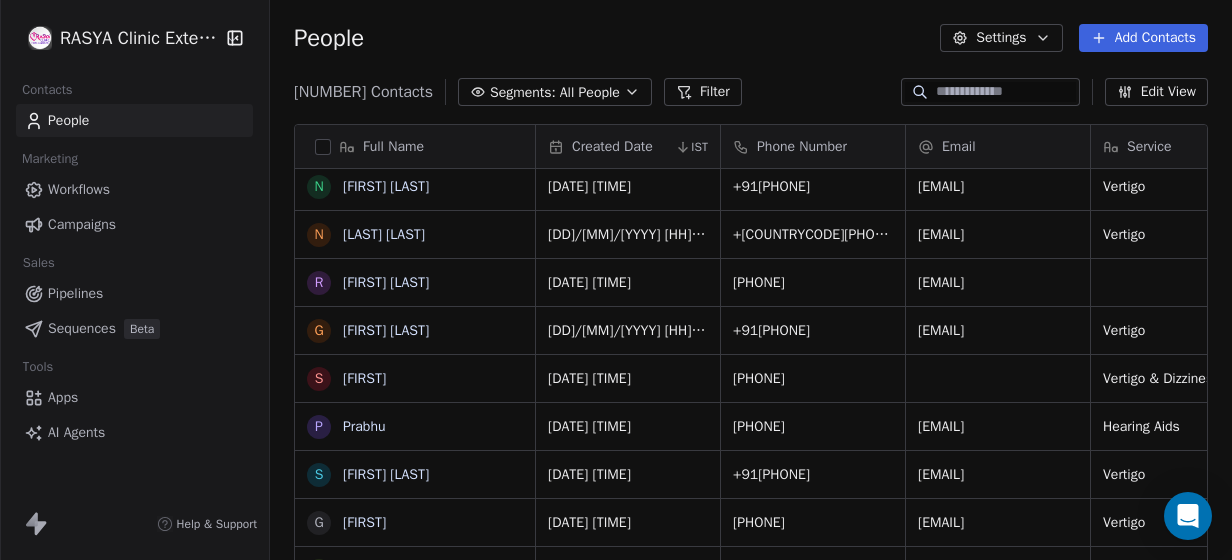 click 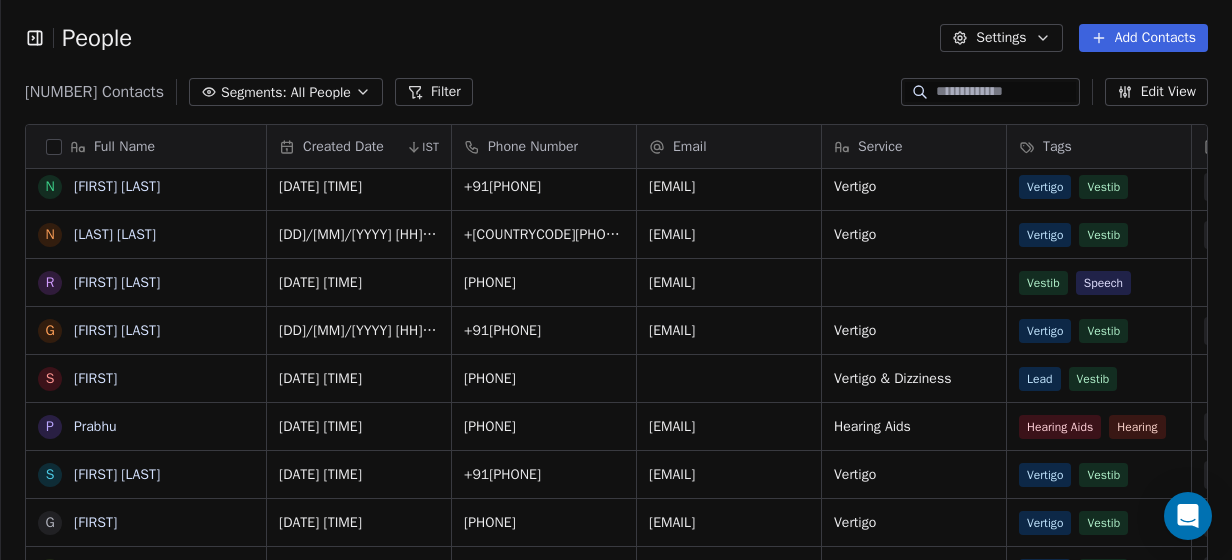 click 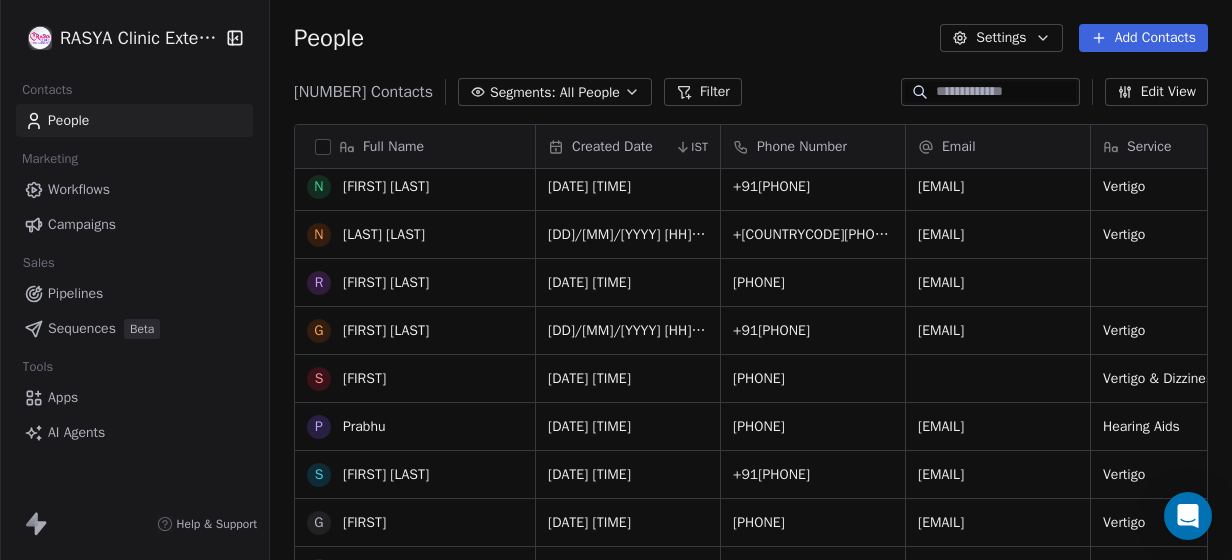 scroll, scrollTop: 4781, scrollLeft: 0, axis: vertical 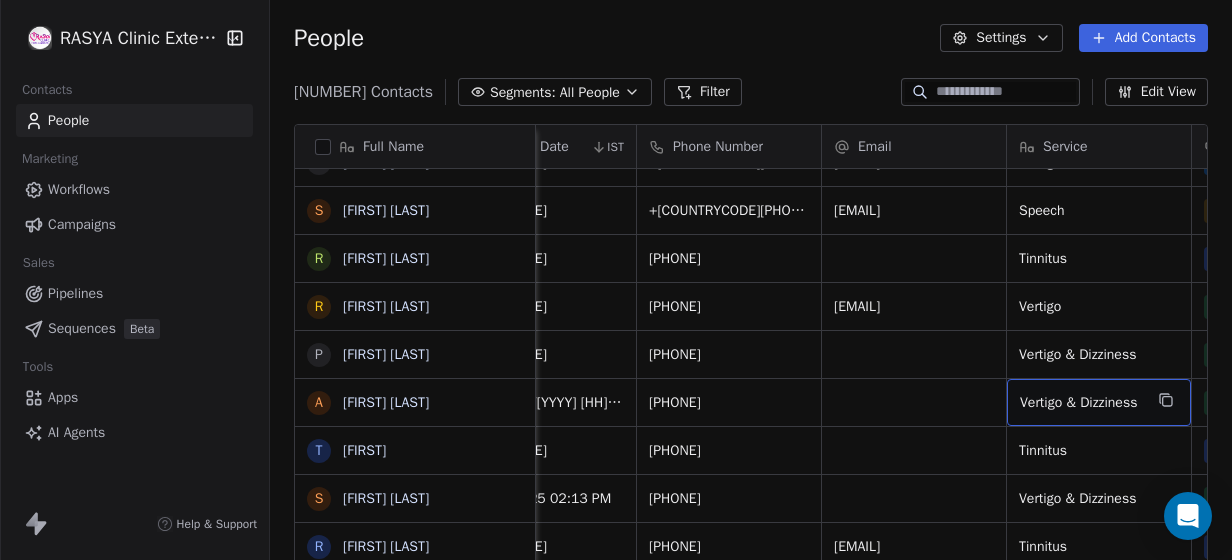 drag, startPoint x: 1190, startPoint y: 404, endPoint x: 1158, endPoint y: 194, distance: 212.4241 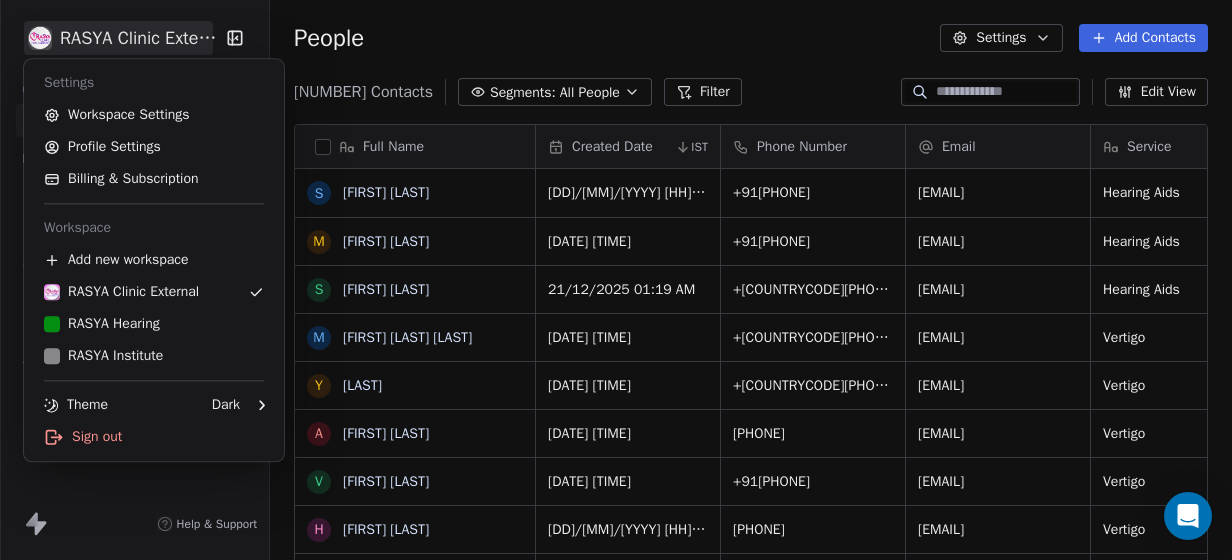 click on "RASYA Clinic External Contacts People Marketing Workflows Campaigns Sales Pipelines Sequences Beta Tools Apps AI Agents Help & Support People Settings Add Contacts 815 Contacts Segments: All People Filter Edit View Tag Add to Sequence Export Full Name S [FIRST] [LAST] M M [LAST] S [LAST] V [LAST] M M [LAST] [FIRST] [LAST] Y [LAST] A [FIRST] [LAST] V [FIRST] [LAST] H [FIRST] [LAST] M [FIRST] [LAST] [FIRST] [LAST] T [FIRST] [LAST] S [FIRST] [LAST] S [FIRST] [LAST] K [FIRST] [LAST] G [FIRST] [LAST] [LAST] [FIRST] [LAST] [FIRST] [LAST] [FIRST] [LAST] [FIRST] [LAST] [FIRST] [LAST] [FIRST] [LAST] Created Date IST Phone Number Email Service Tags Lead Status Status 21/12/2025 02:53 AM +91[PHONE] [EMAIL] Hearing Aids Hearing Aids Hearing In Progress - Callback In Progress 21/12/2025 02:27 AM +91[PHONE] Open" at bounding box center (616, 280) 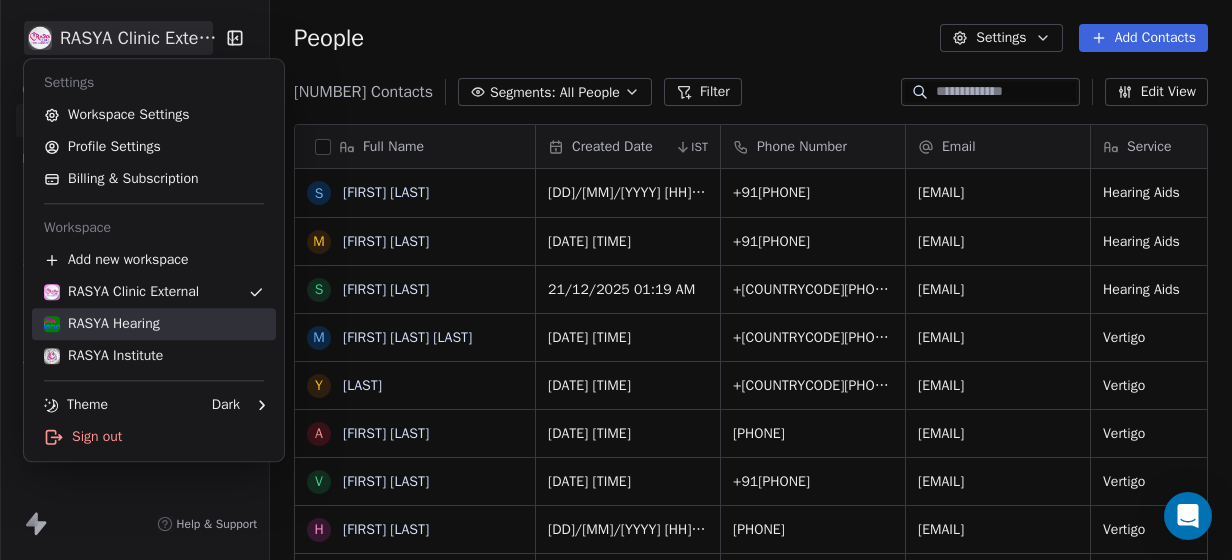 click on "RASYA Hearing" at bounding box center [102, 324] 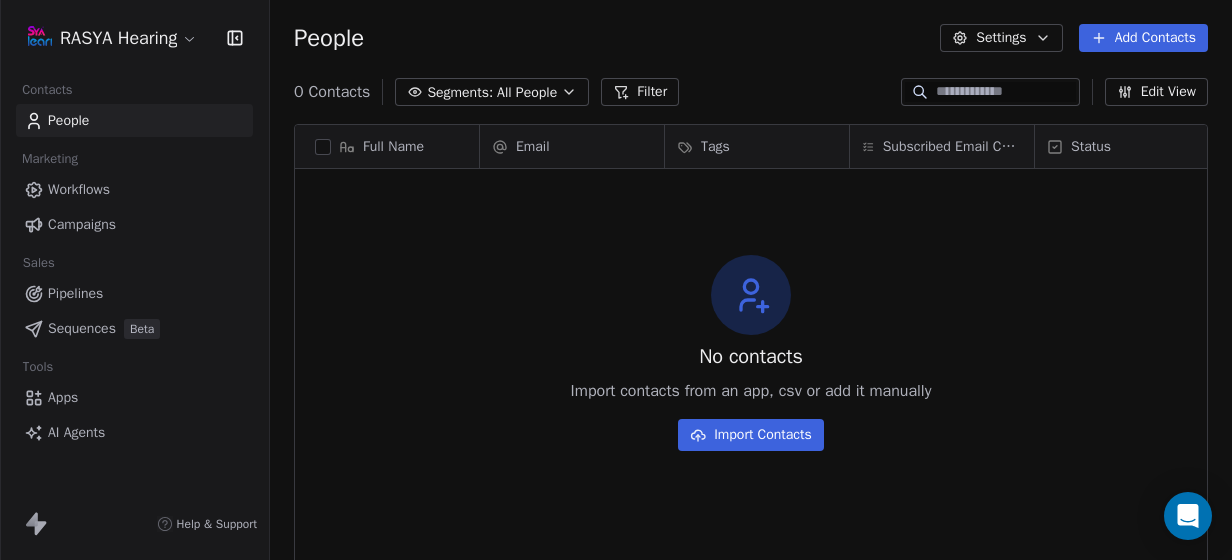 click on "RASYA Hearing Contacts People Marketing Workflows Campaigns Sales Pipelines Sequences Beta Tools Apps AI Agents Help & Support People Settings  Add Contacts 0 Contacts Segments: All People Filter  Edit View Tag Add to Sequence Export Full Name Email Tags Subscribed Email Categories Status
To pick up a draggable item, press the space bar.
While dragging, use the arrow keys to move the item.
Press space again to drop the item in its new position, or press escape to cancel.
No contacts Import contacts from an app, csv or add it manually   Import Contacts" at bounding box center [616, 280] 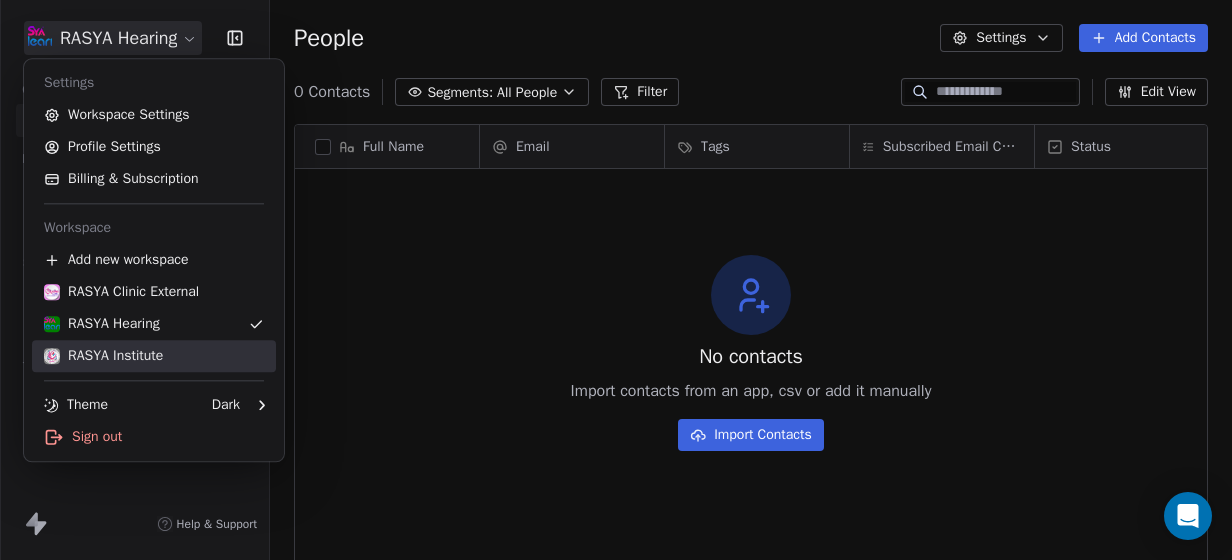 click on "RASYA Institute" at bounding box center (103, 356) 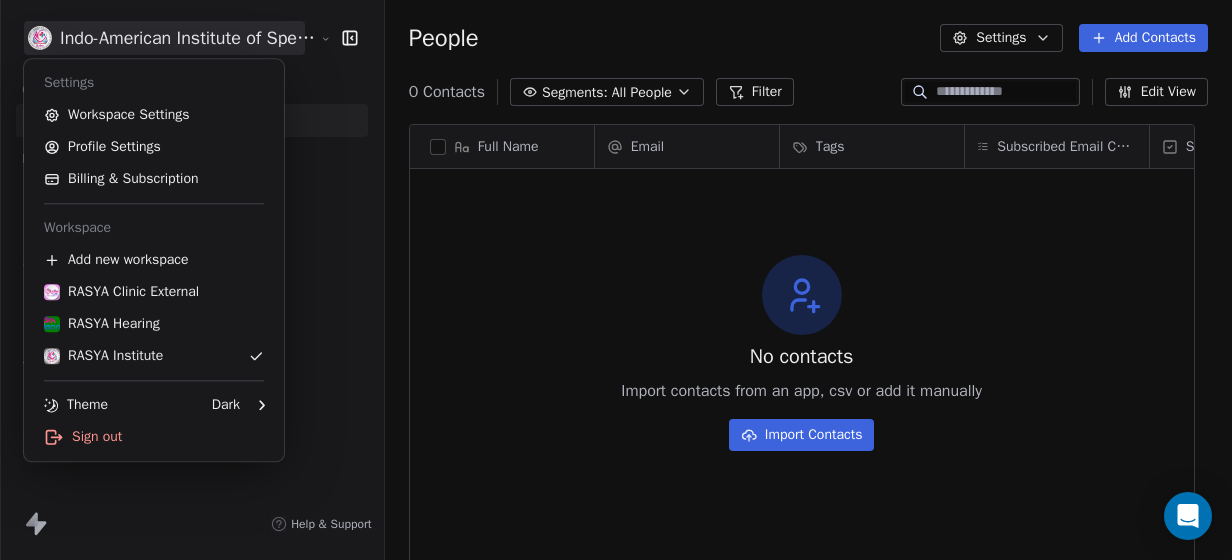 click on "RASYA Clinic External Contacts People Marketing Workflows Campaigns Sales Pipelines Sequences Beta Tools Apps AI Agents Help & Support People Settings Add Contacts [NUMBER] Contacts Segments: All People Filter Edit View Tag Add to Sequence Export Full Name Email Tags Subscribed Email Categories Status
To pick up a draggable item, press the space bar.
While dragging, use the arrow keys to move the item.
Press space again to drop the item in its new position, or cancel.
No contacts Import contacts from an app, csv or add it manually Import Contacts
Settings Workspace Settings Profile Settings Billing & Subscription Workspace Add new workspace RASYA Clinic External RASYA Hearing RASYA Institute Theme Dark Sign out" at bounding box center (616, 280) 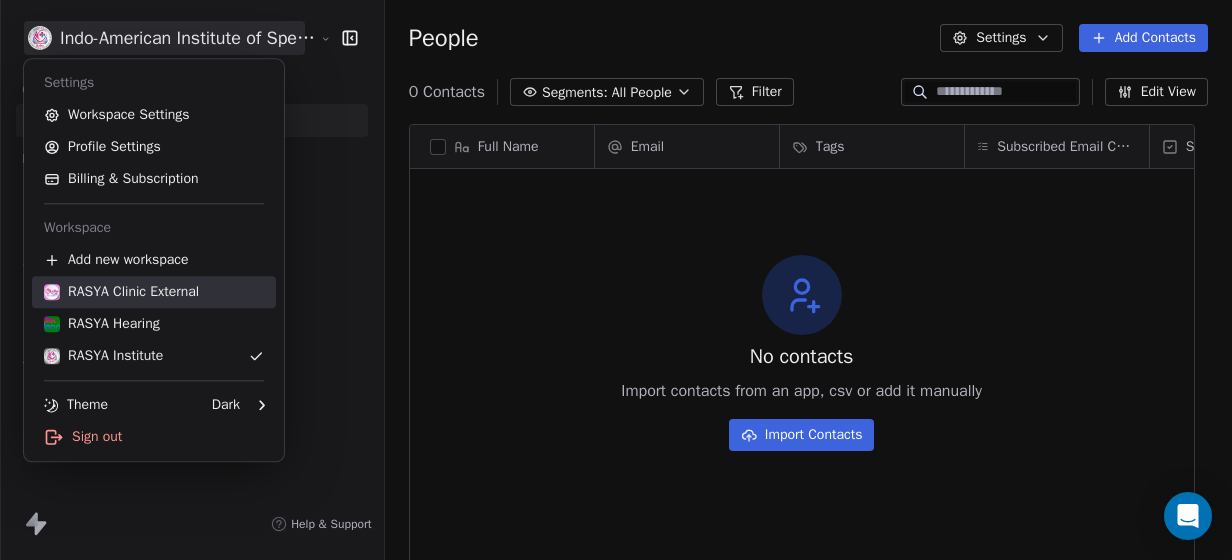 click on "RASYA Clinic External" at bounding box center [154, 292] 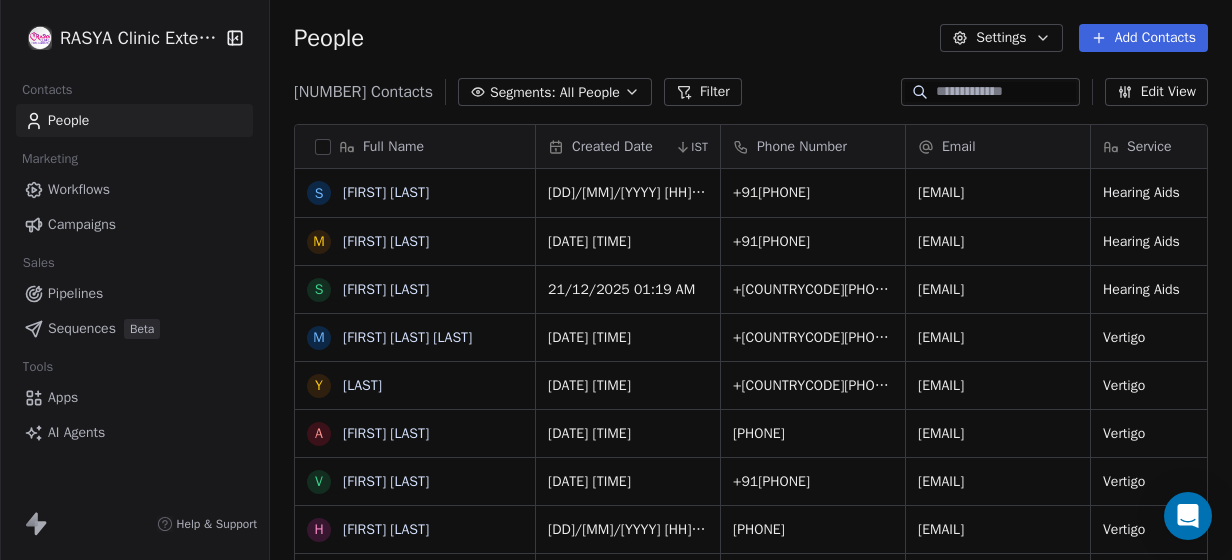 click on "Created Date" at bounding box center [612, 147] 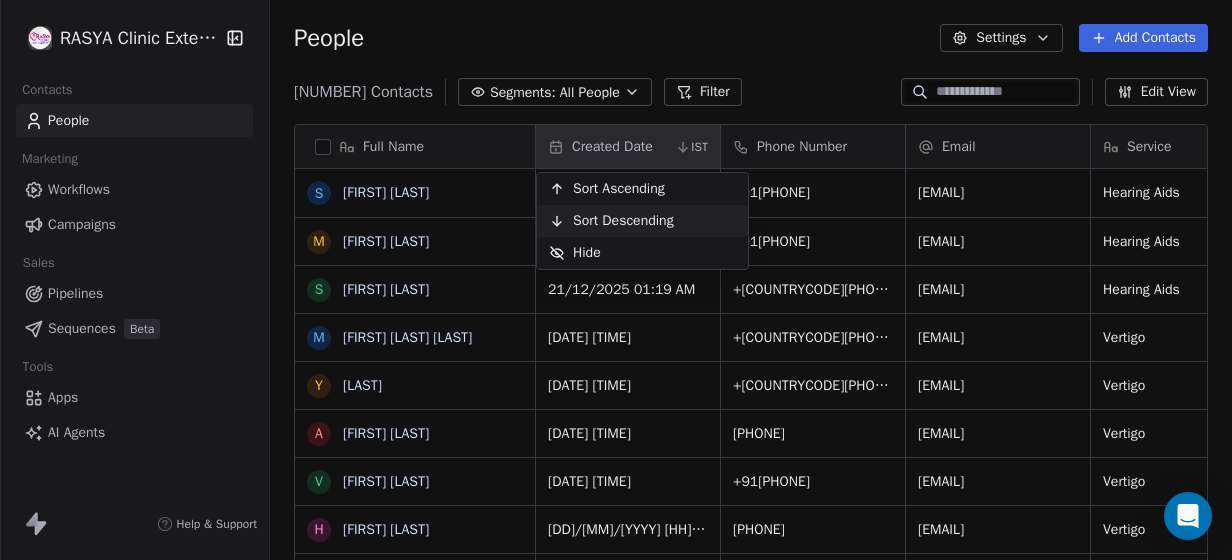 click on "Sort Descending" at bounding box center [623, 221] 